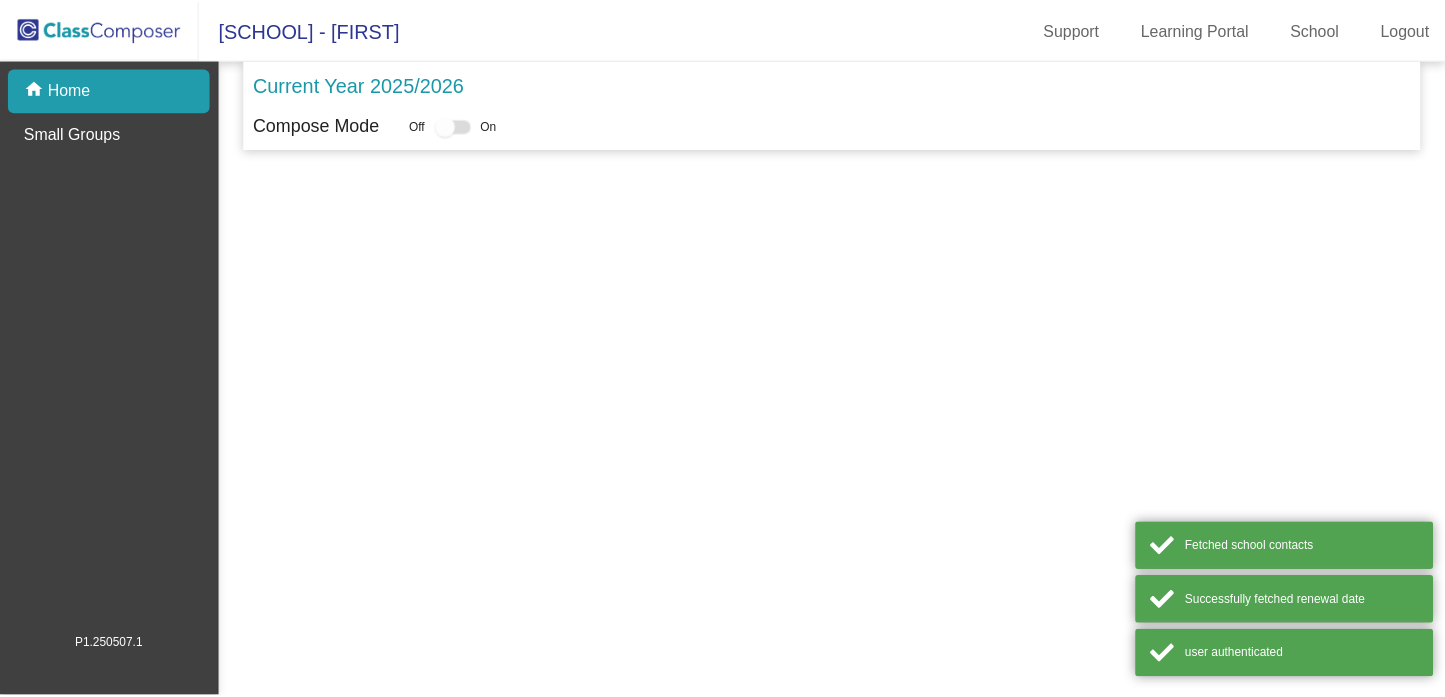 scroll, scrollTop: 0, scrollLeft: 0, axis: both 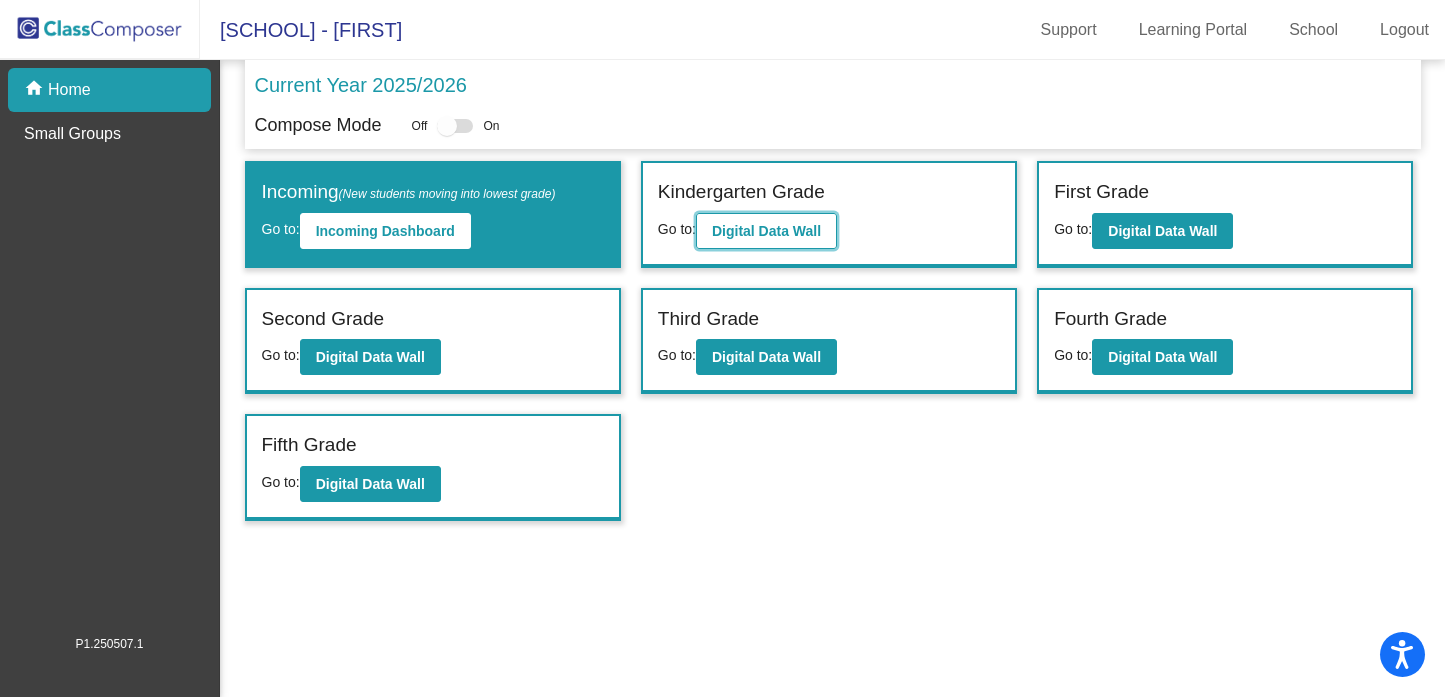 click on "Digital Data Wall" 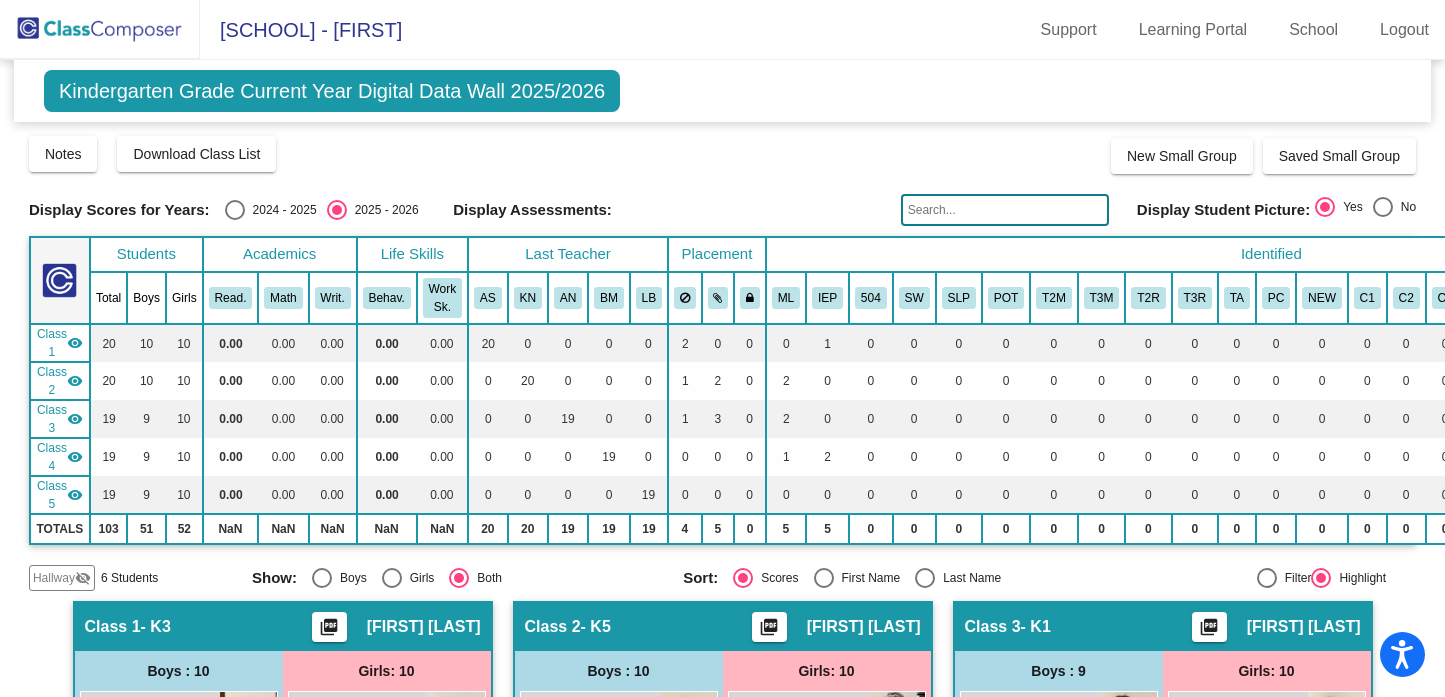 click on "Hallway   visibility_off  6 Students" 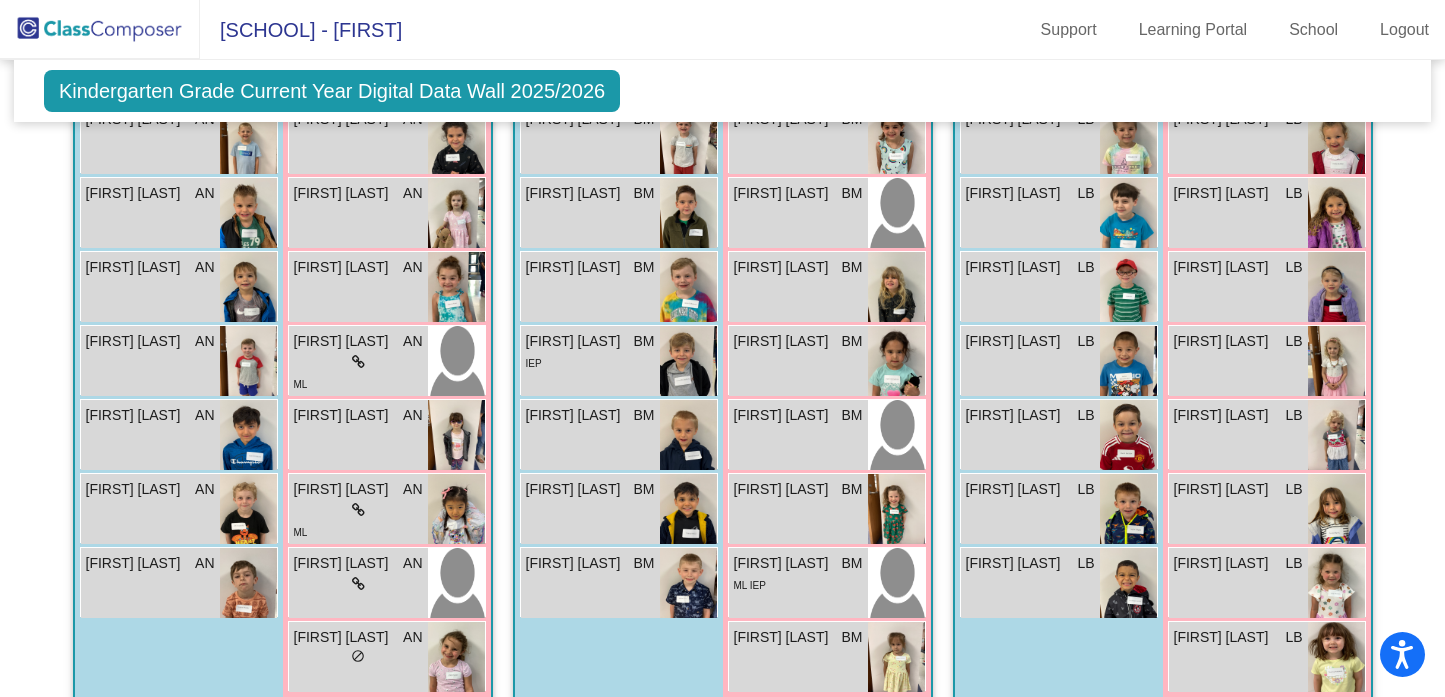 scroll, scrollTop: 1637, scrollLeft: 0, axis: vertical 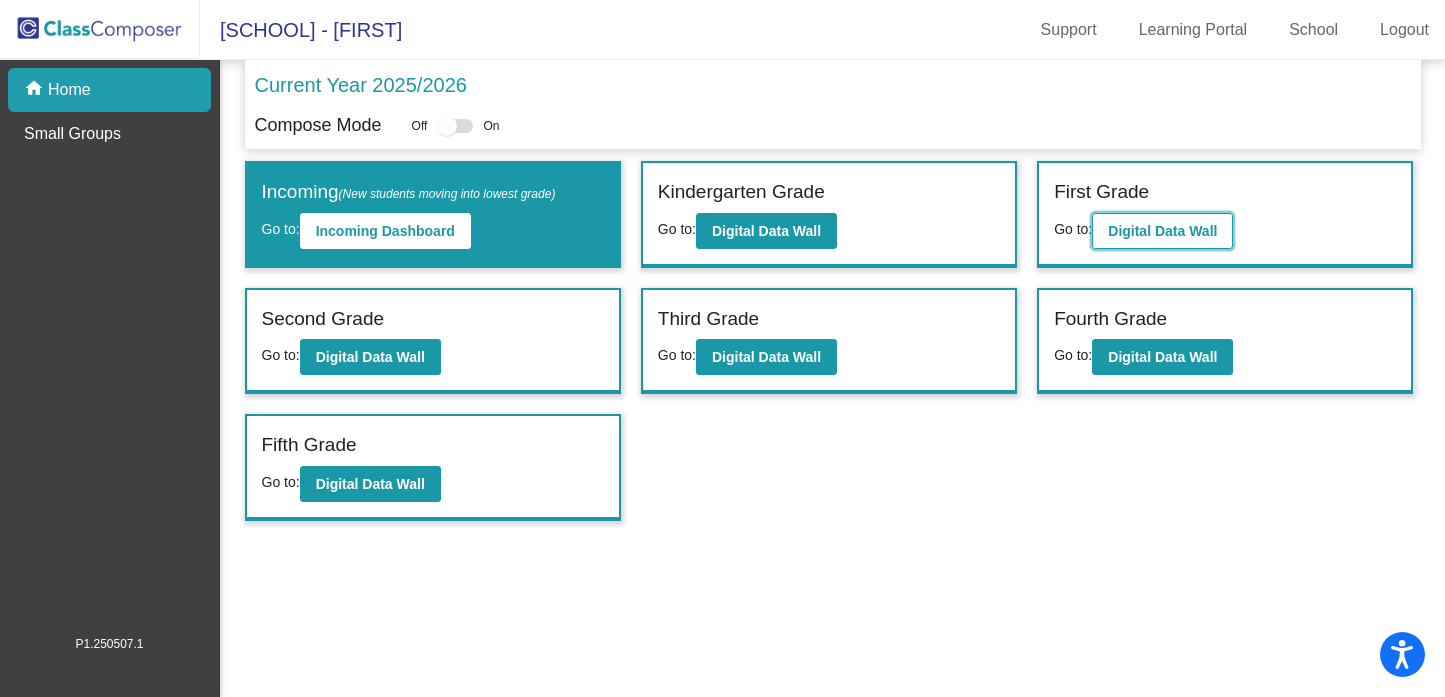 click on "Digital Data Wall" 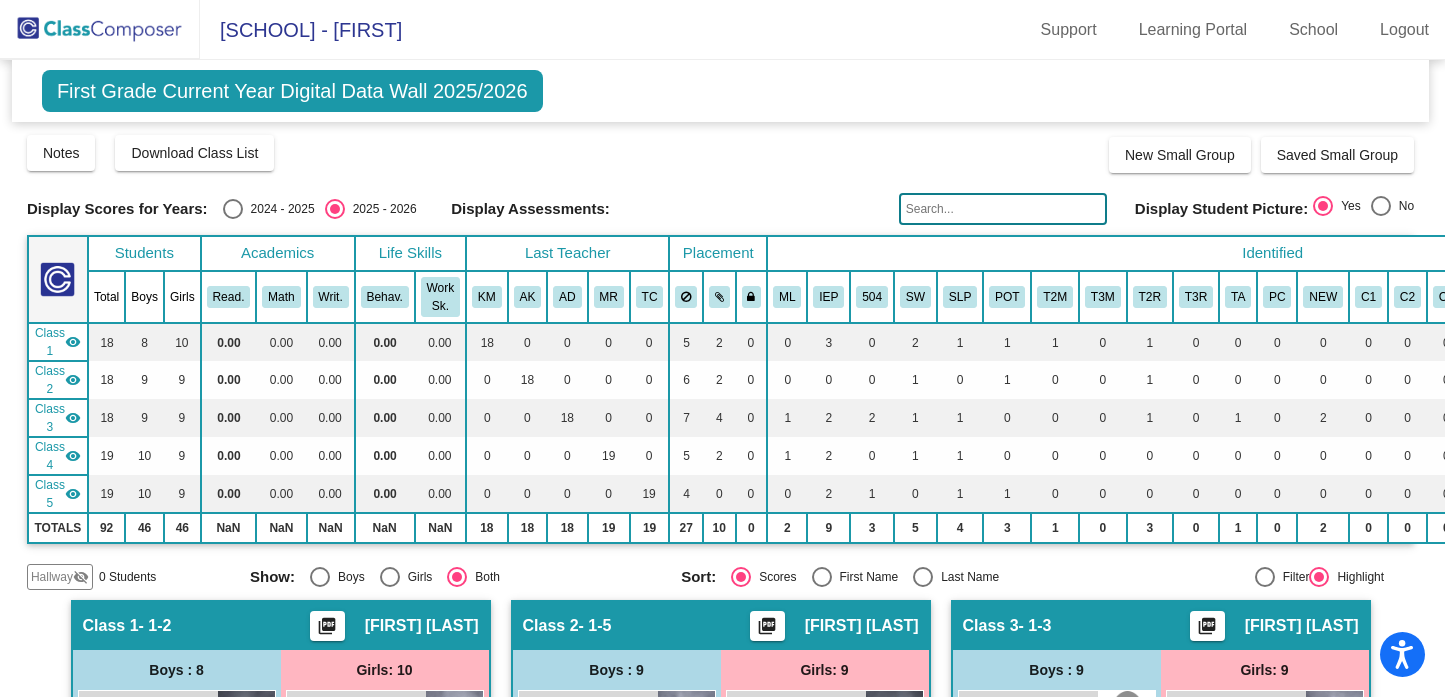 scroll, scrollTop: 0, scrollLeft: 2, axis: horizontal 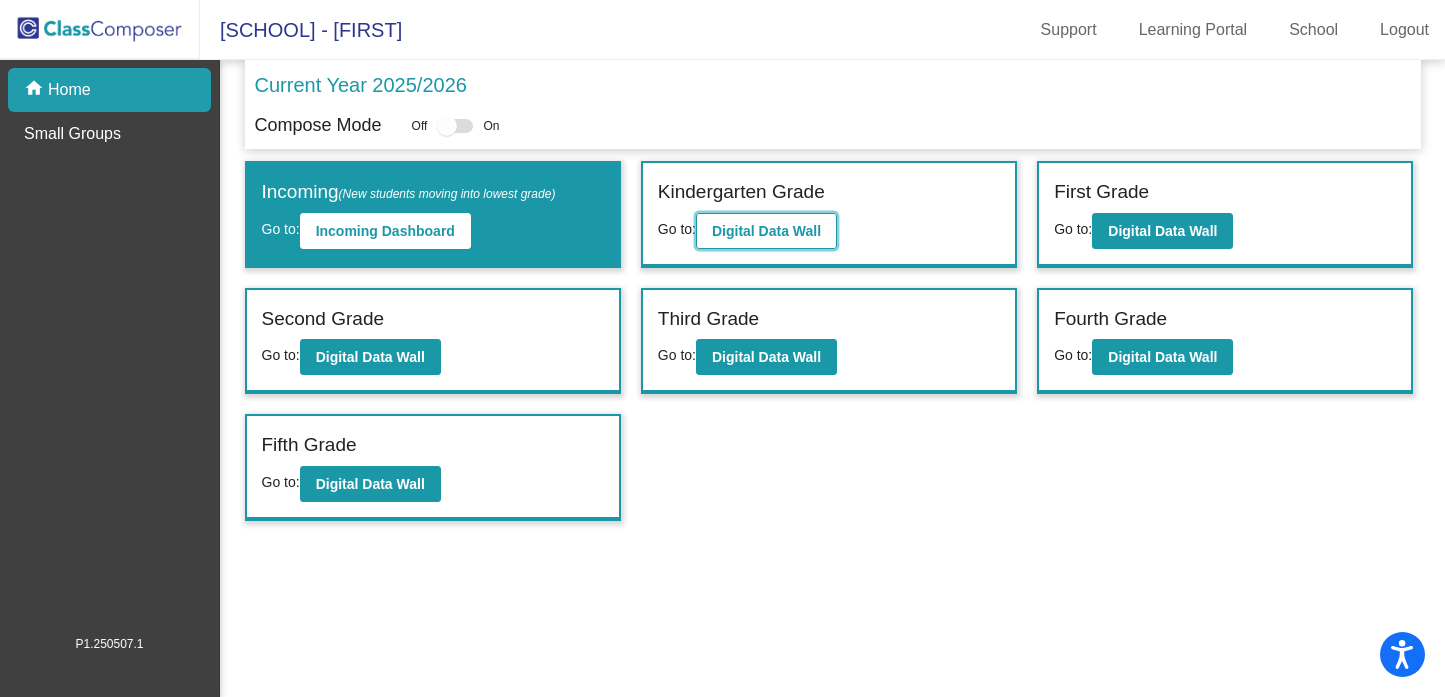 click on "Digital Data Wall" 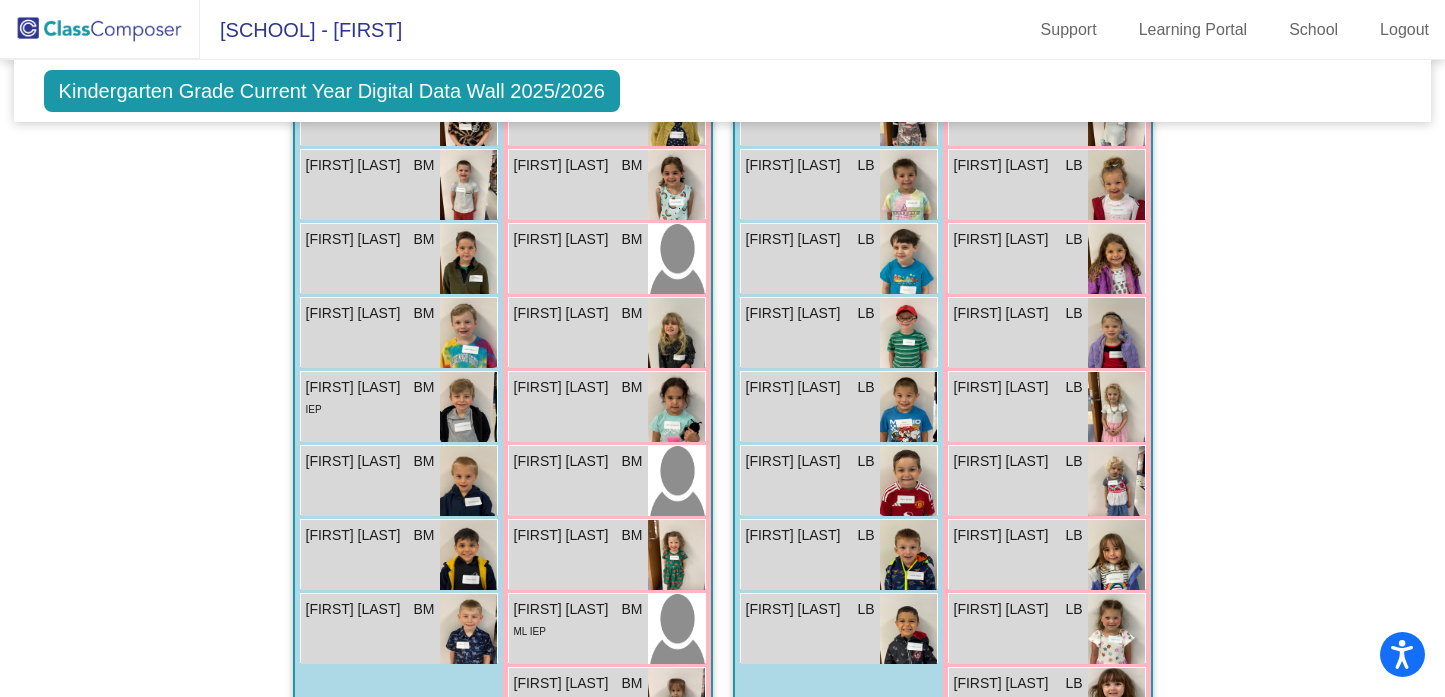 scroll, scrollTop: 1548, scrollLeft: 0, axis: vertical 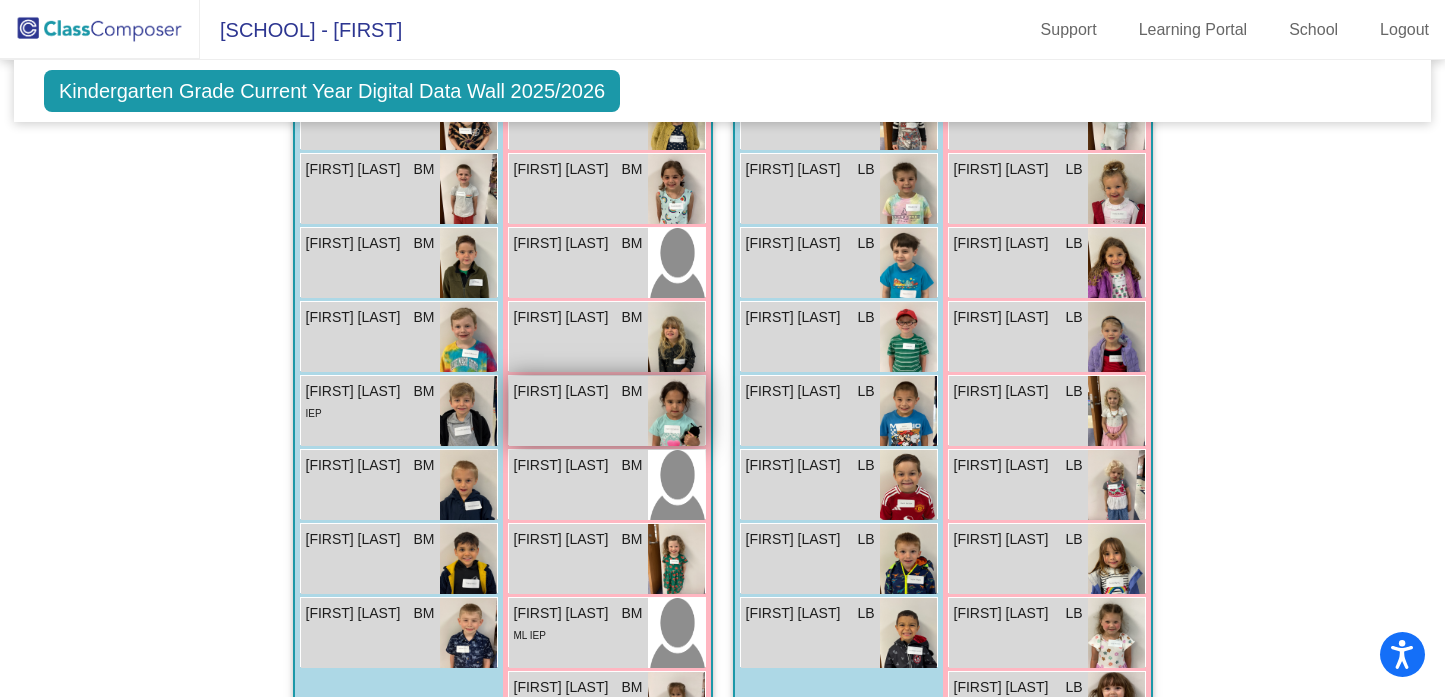 click on "[FIRST] [LAST] BM lock do_not_disturb_alt" at bounding box center (578, 411) 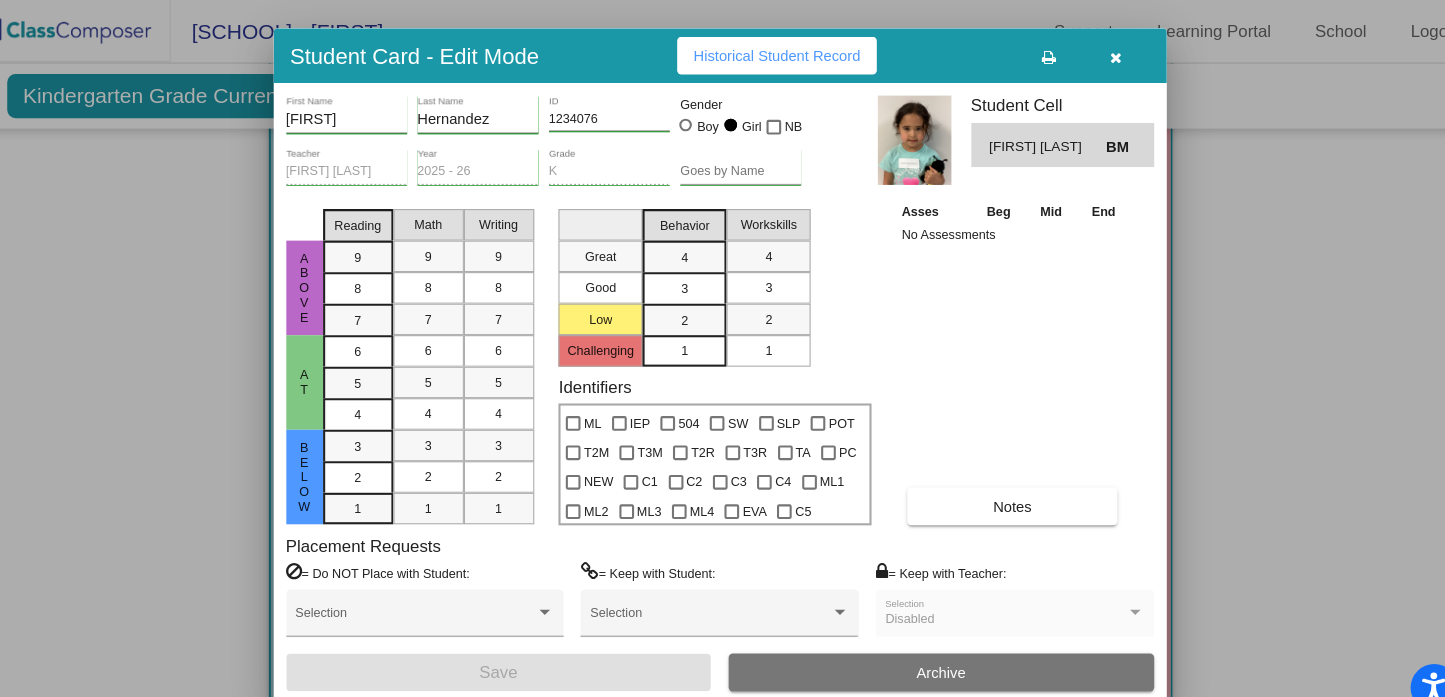 click at bounding box center [1100, 53] 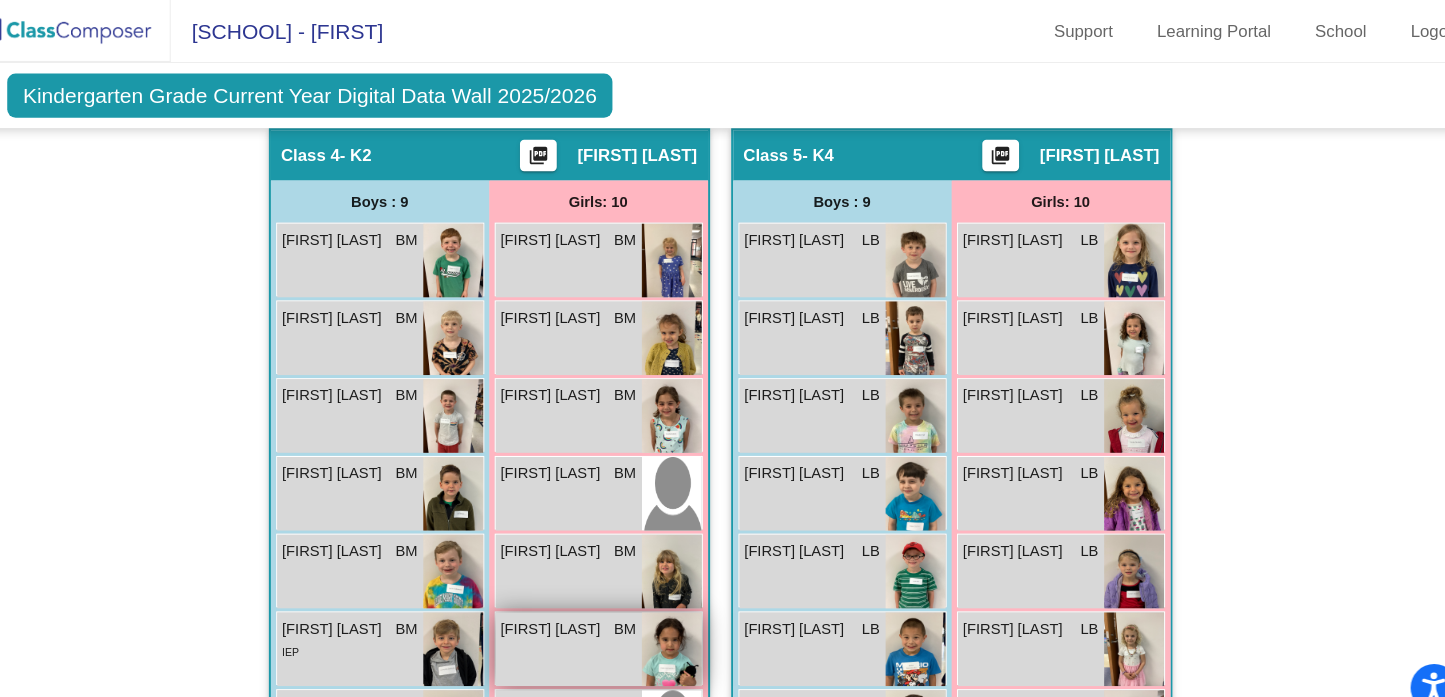 scroll, scrollTop: 1337, scrollLeft: 0, axis: vertical 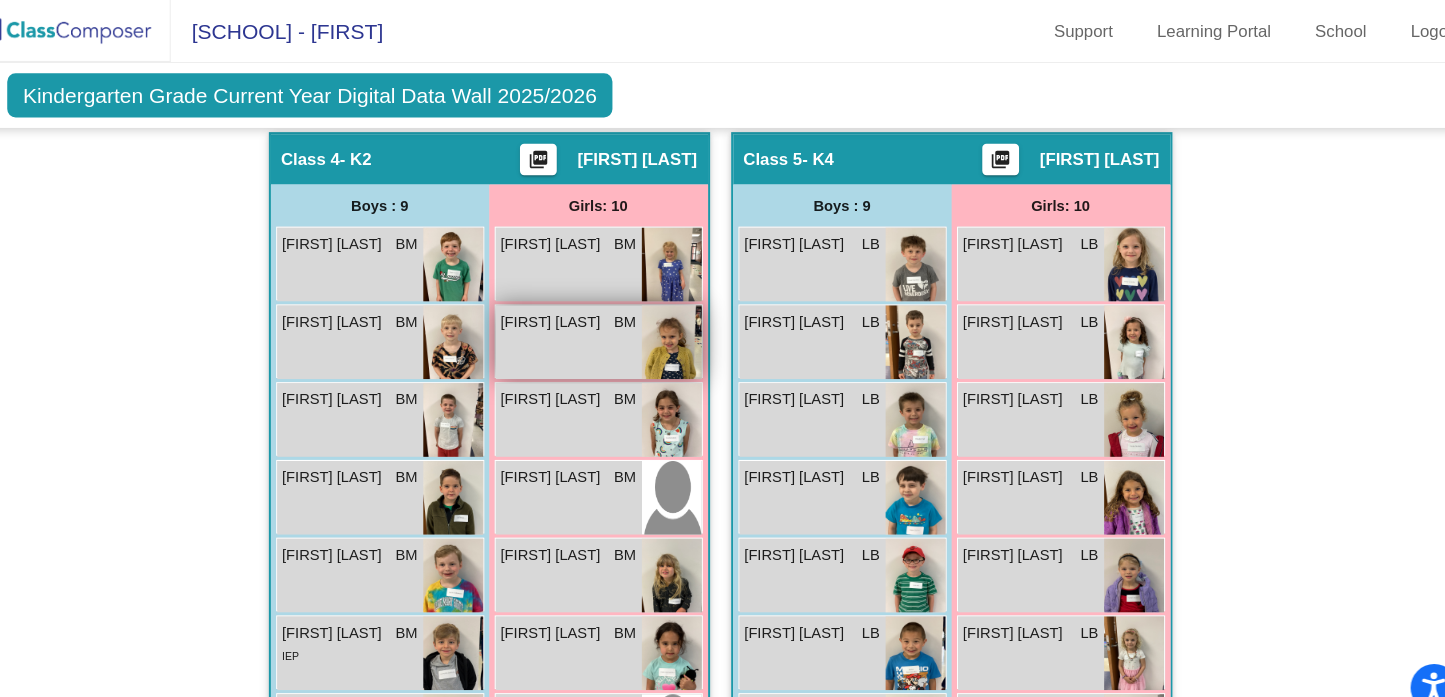 click on "[FIRST] [LAST] BM lock do_not_disturb_alt" at bounding box center (578, 326) 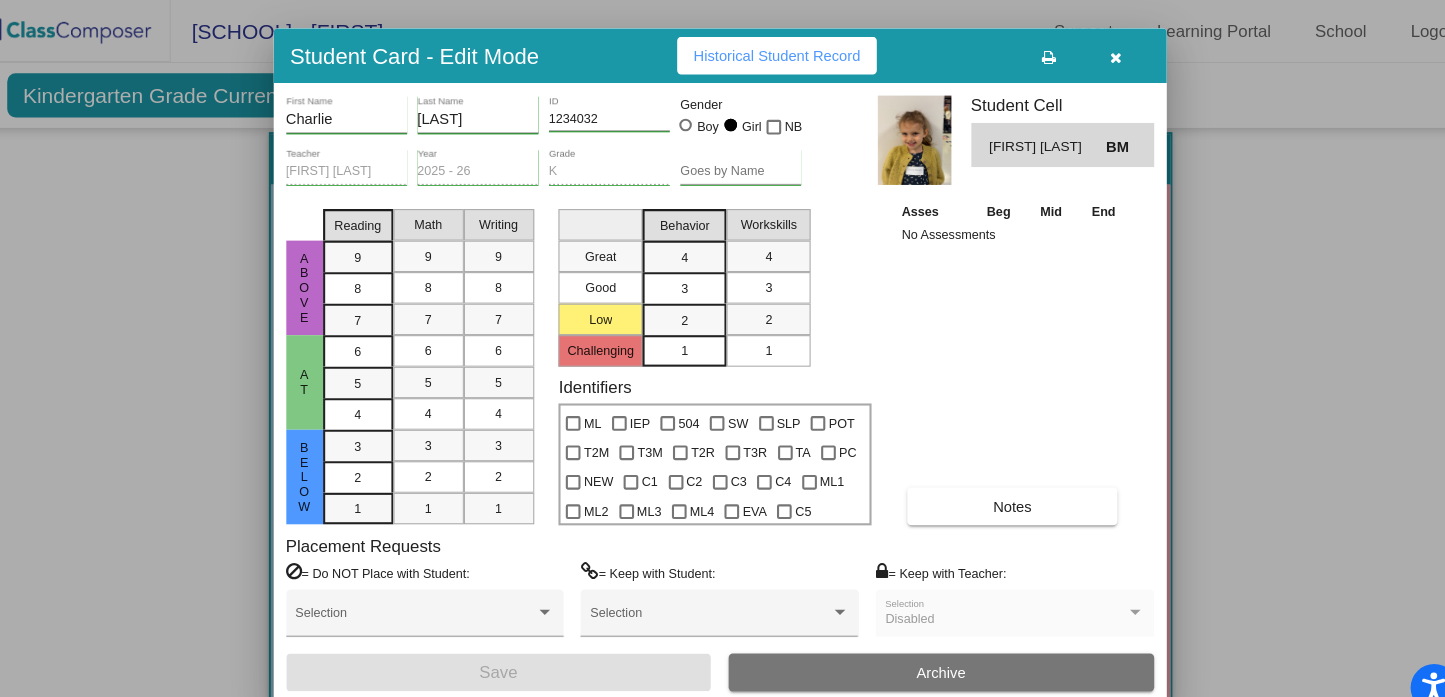 click at bounding box center [1099, 55] 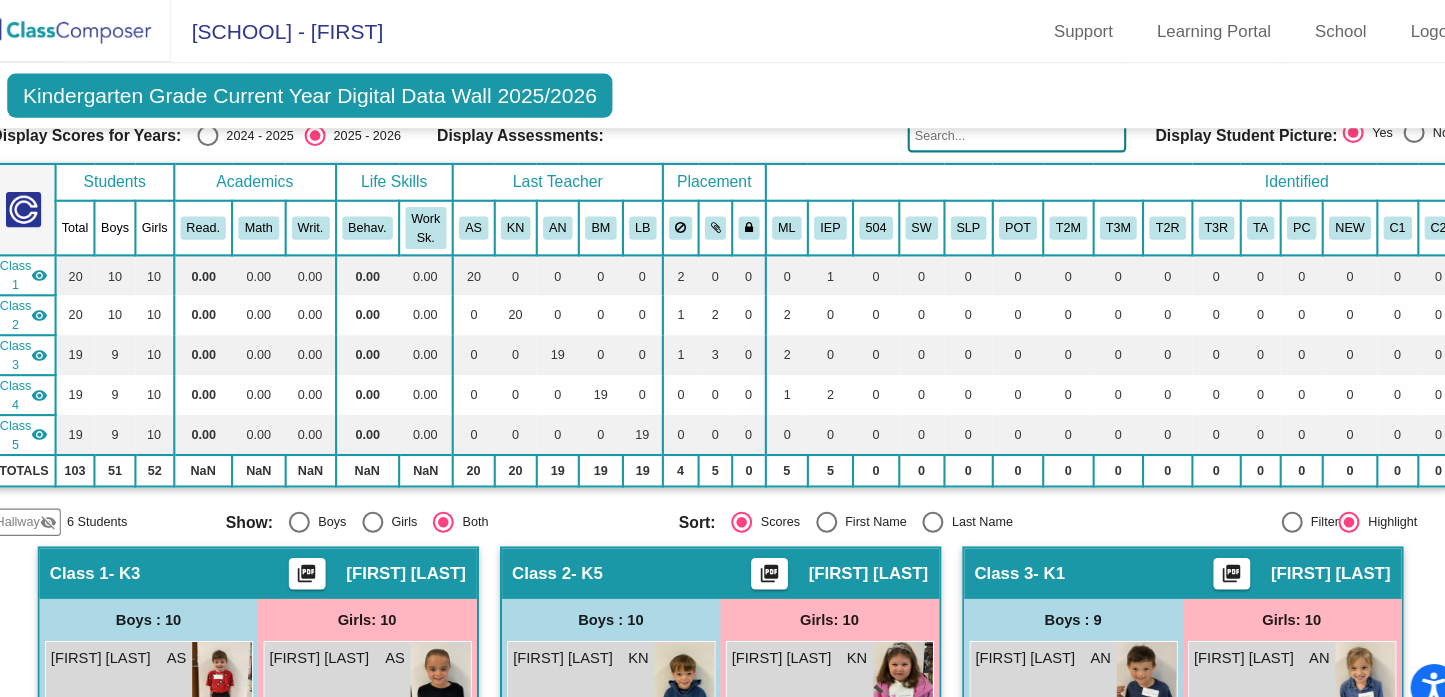 scroll, scrollTop: 0, scrollLeft: 0, axis: both 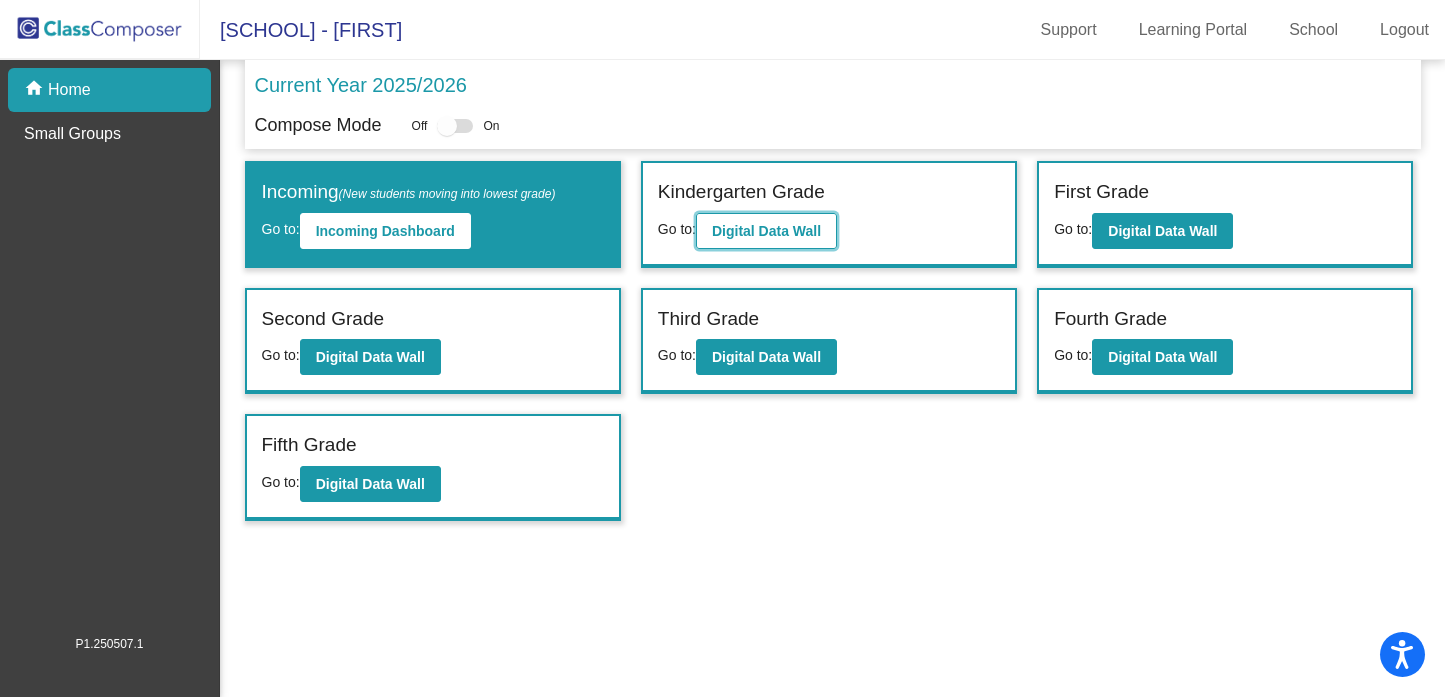 click on "Digital Data Wall" 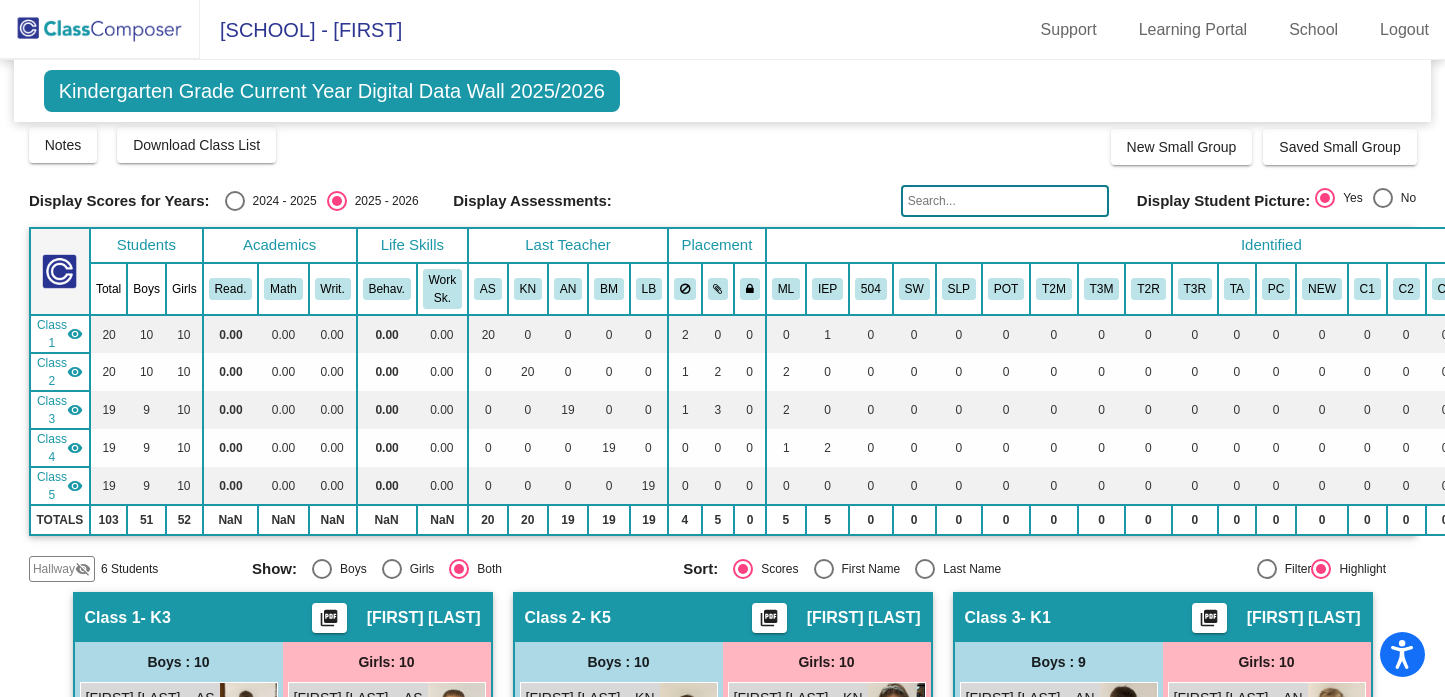 scroll, scrollTop: 0, scrollLeft: 2, axis: horizontal 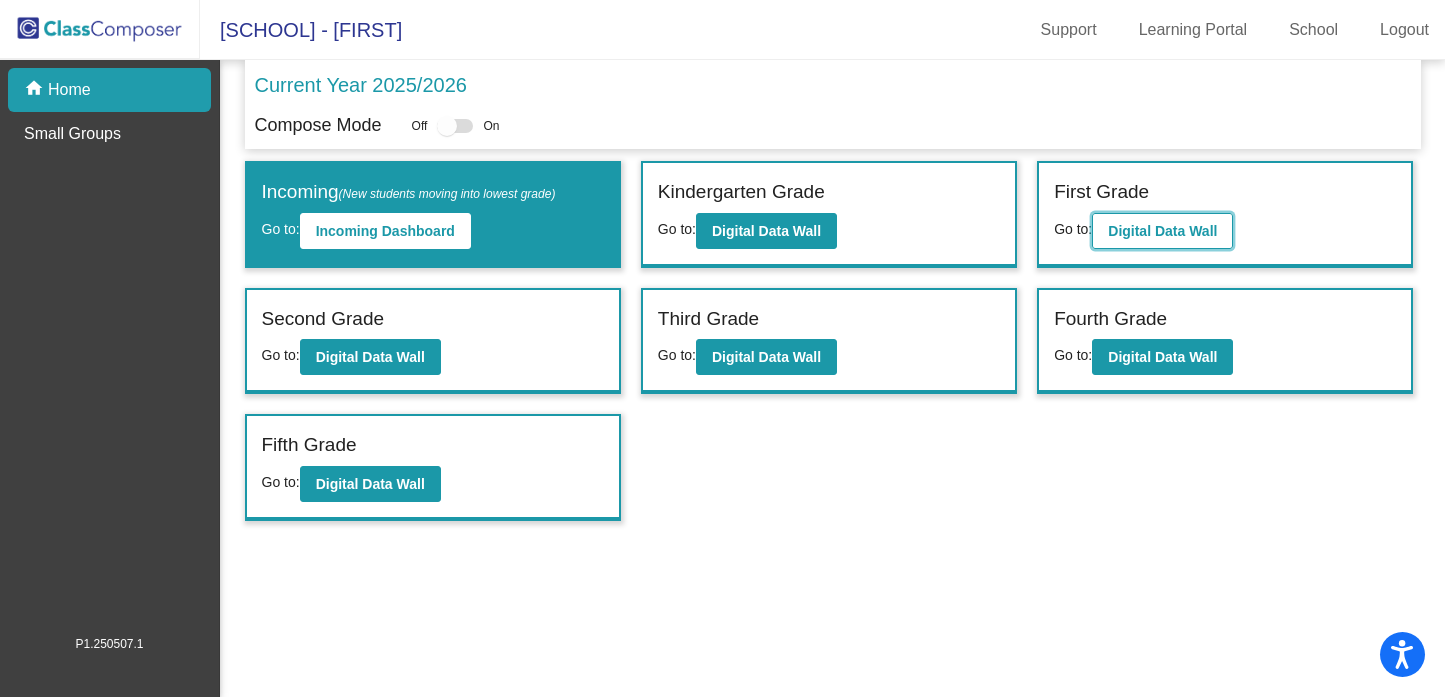 click on "Digital Data Wall" 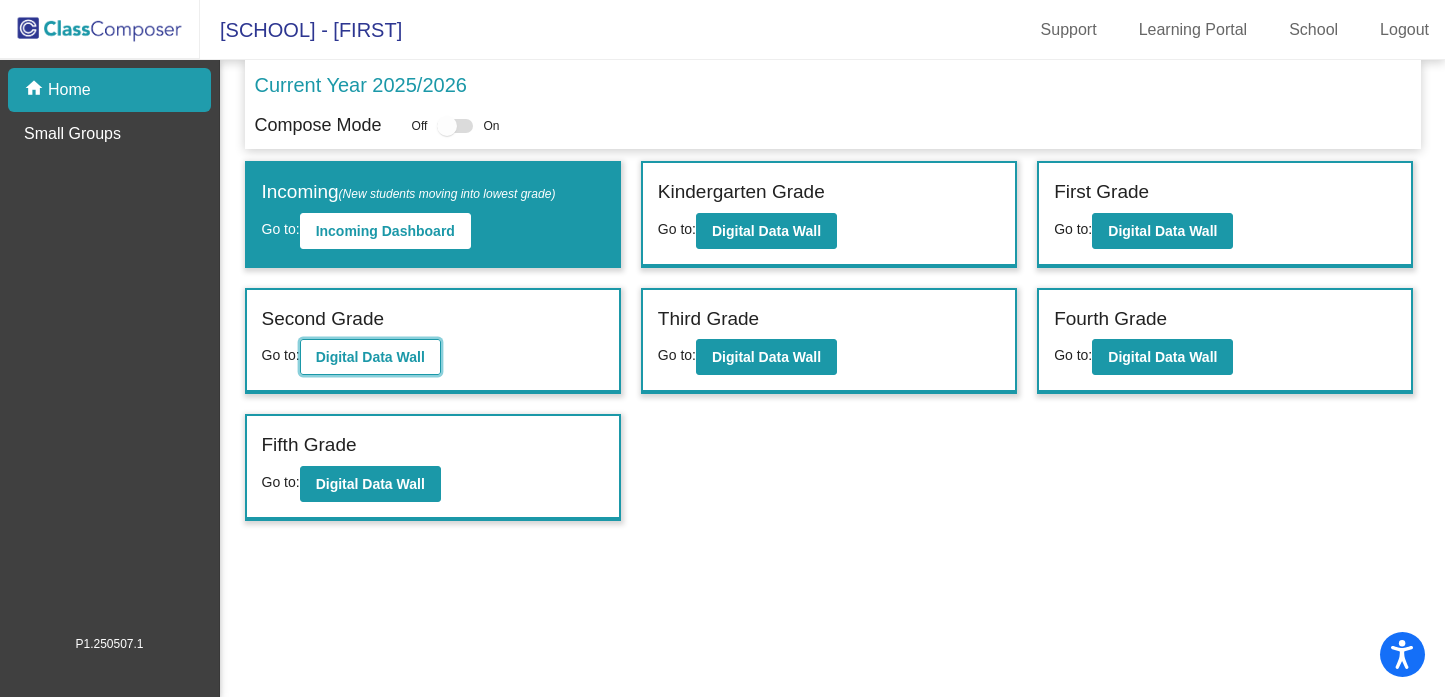 click on "Digital Data Wall" 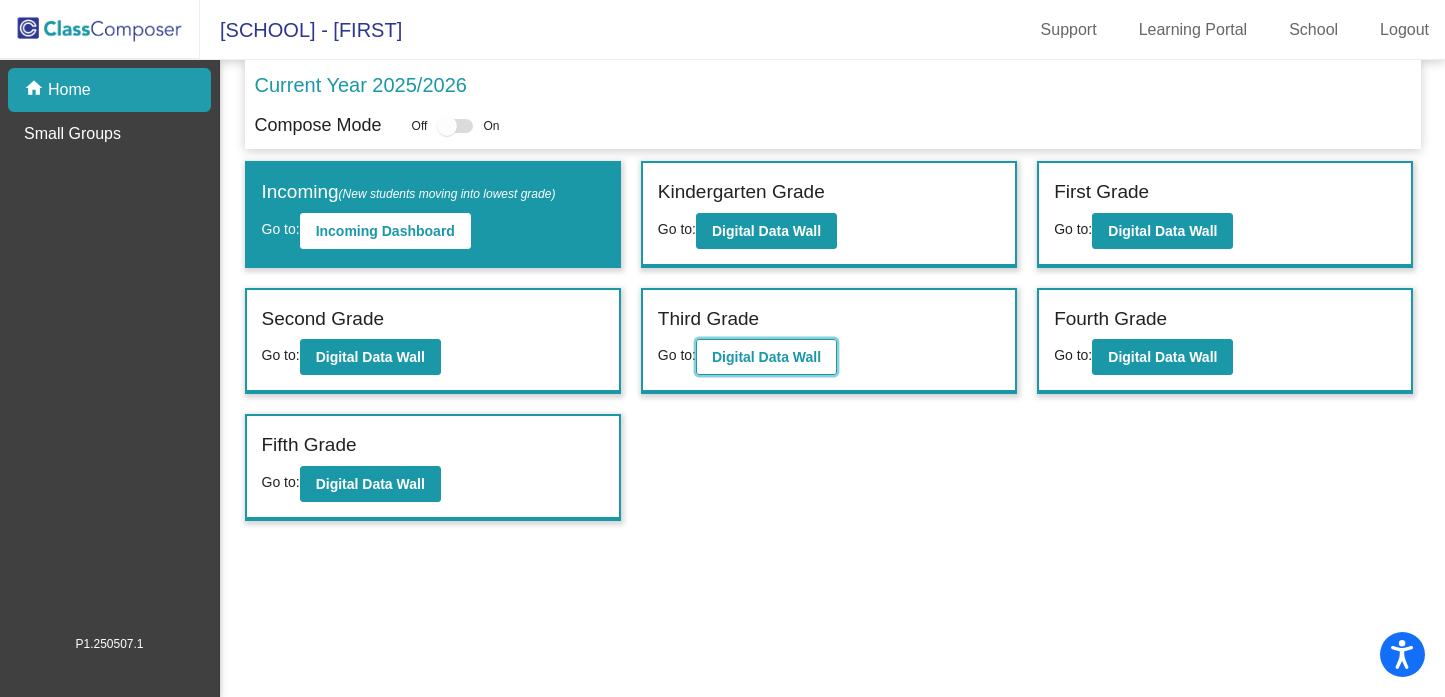 click on "Digital Data Wall" 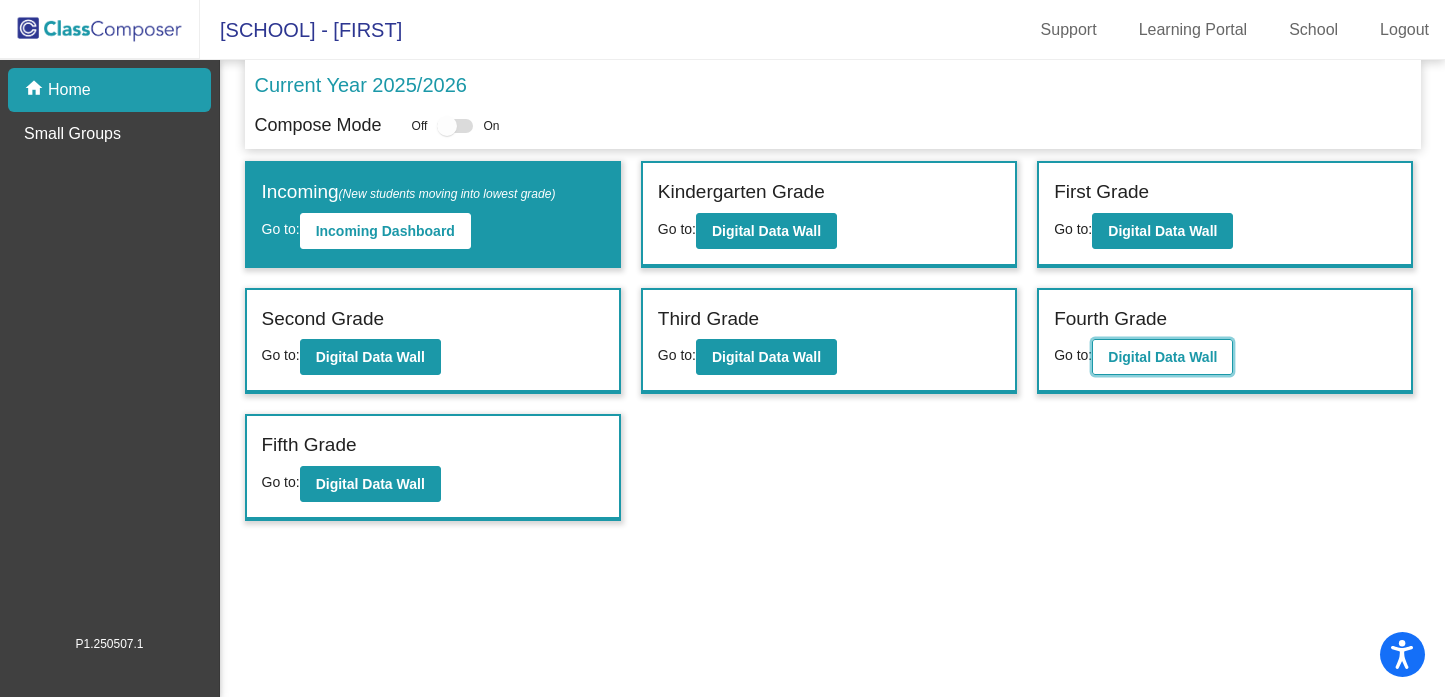 click on "Digital Data Wall" 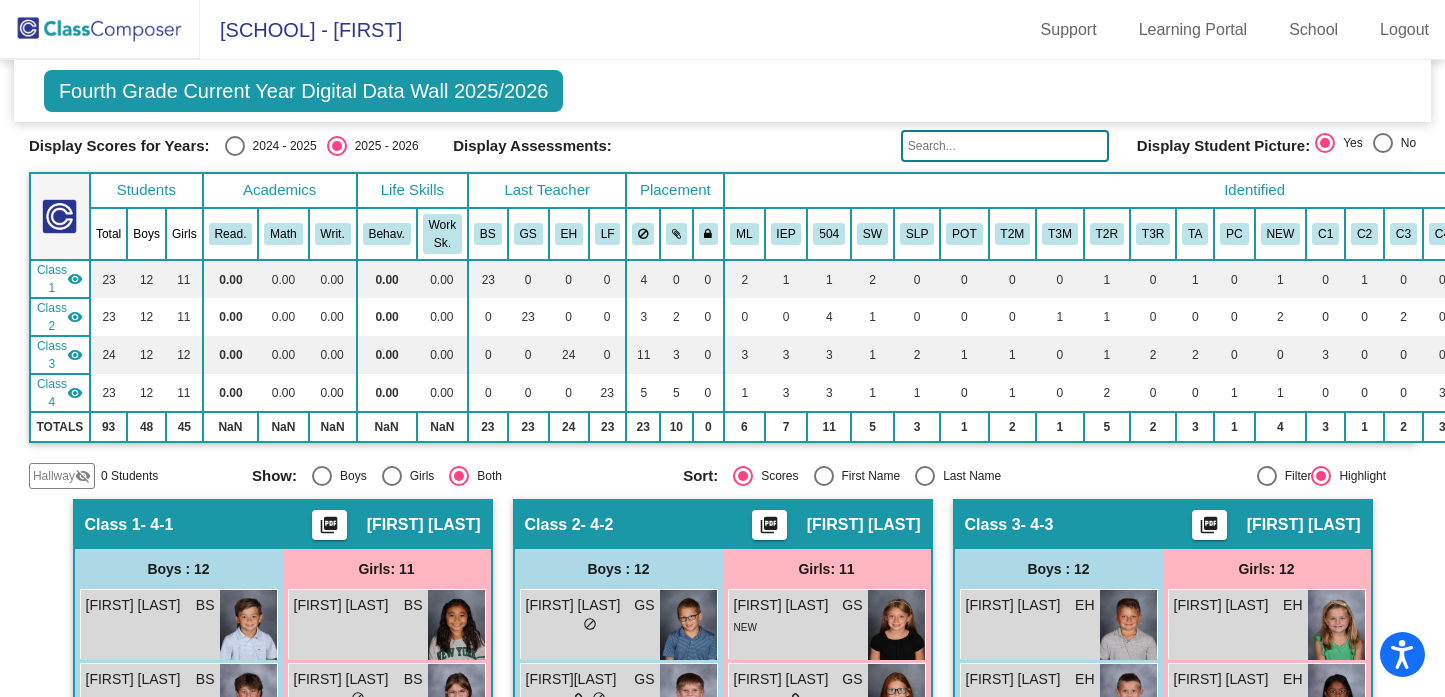 scroll, scrollTop: 58, scrollLeft: 0, axis: vertical 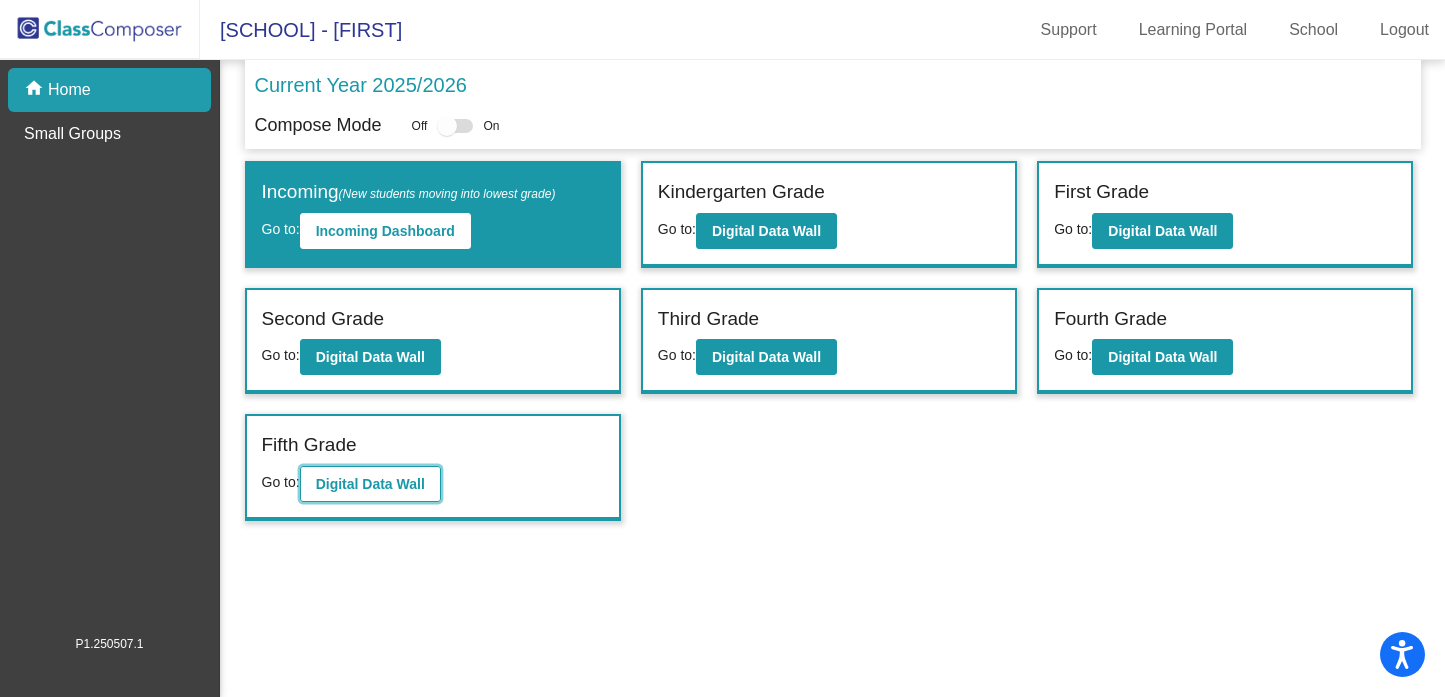 click on "Digital Data Wall" 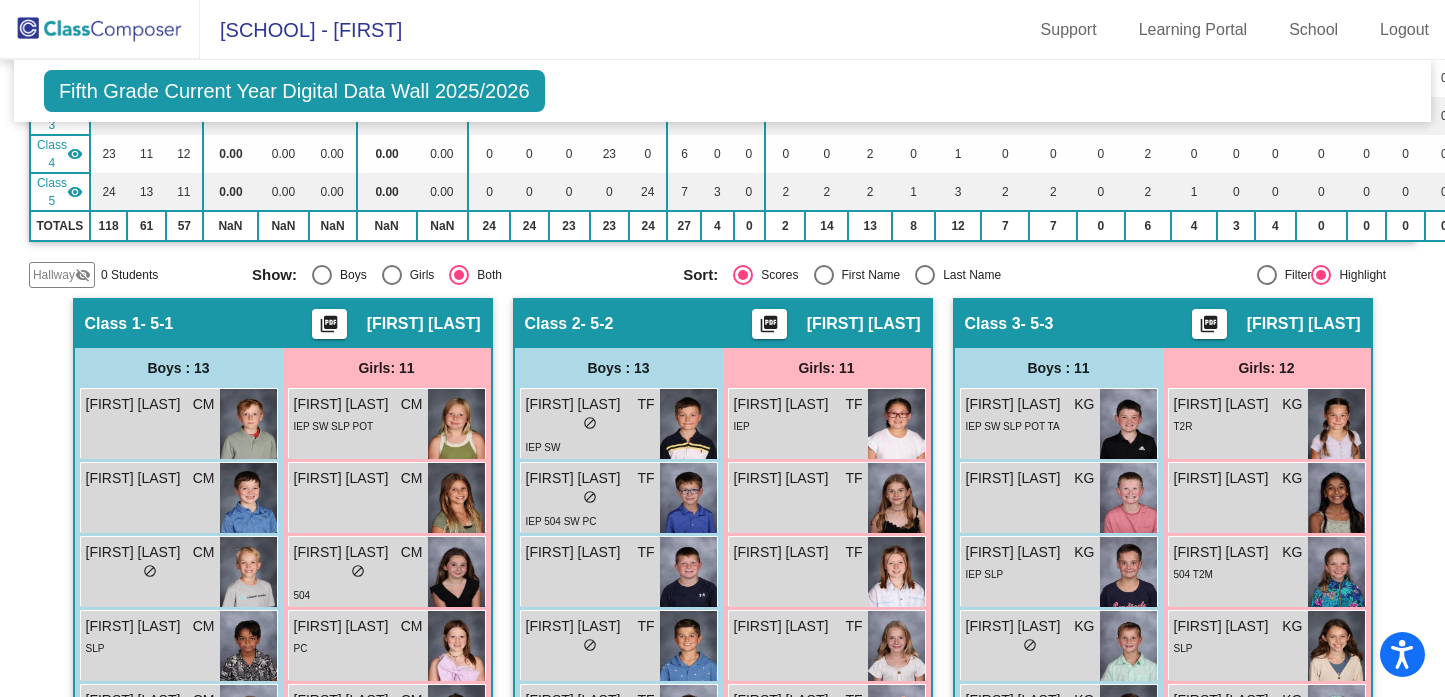 scroll, scrollTop: 0, scrollLeft: 0, axis: both 